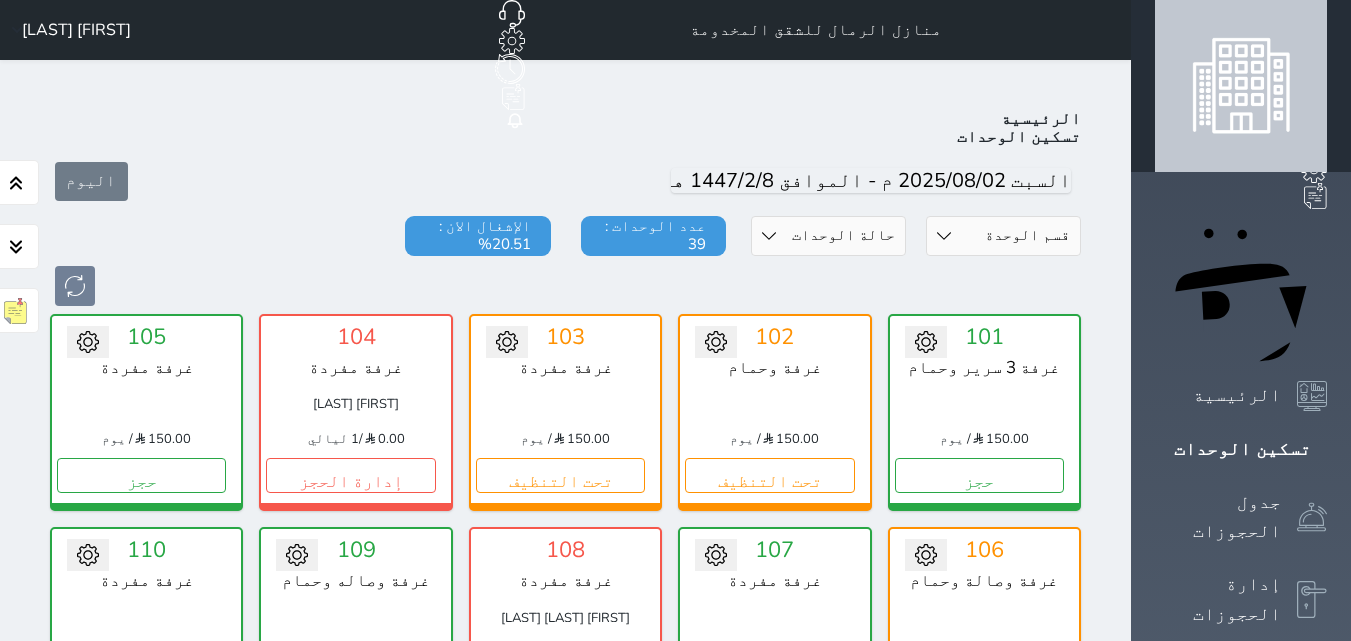 scroll, scrollTop: 0, scrollLeft: 0, axis: both 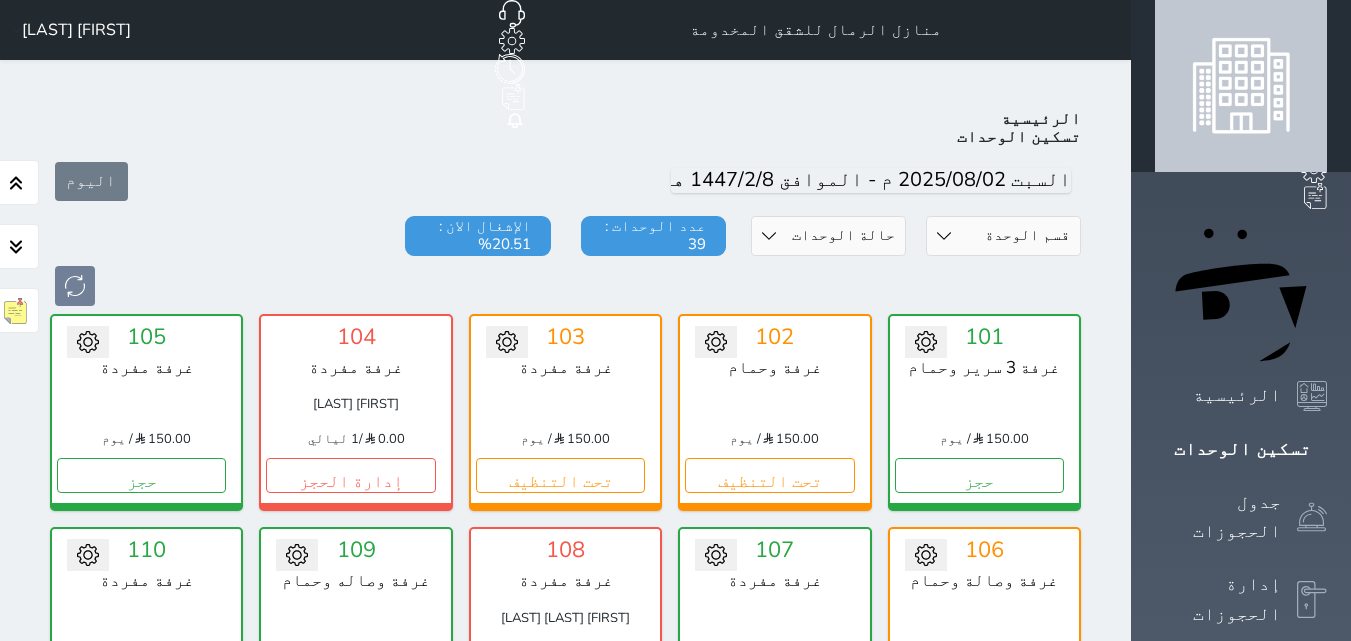 click on "[FIRST] [LAST]" at bounding box center (67, 30) 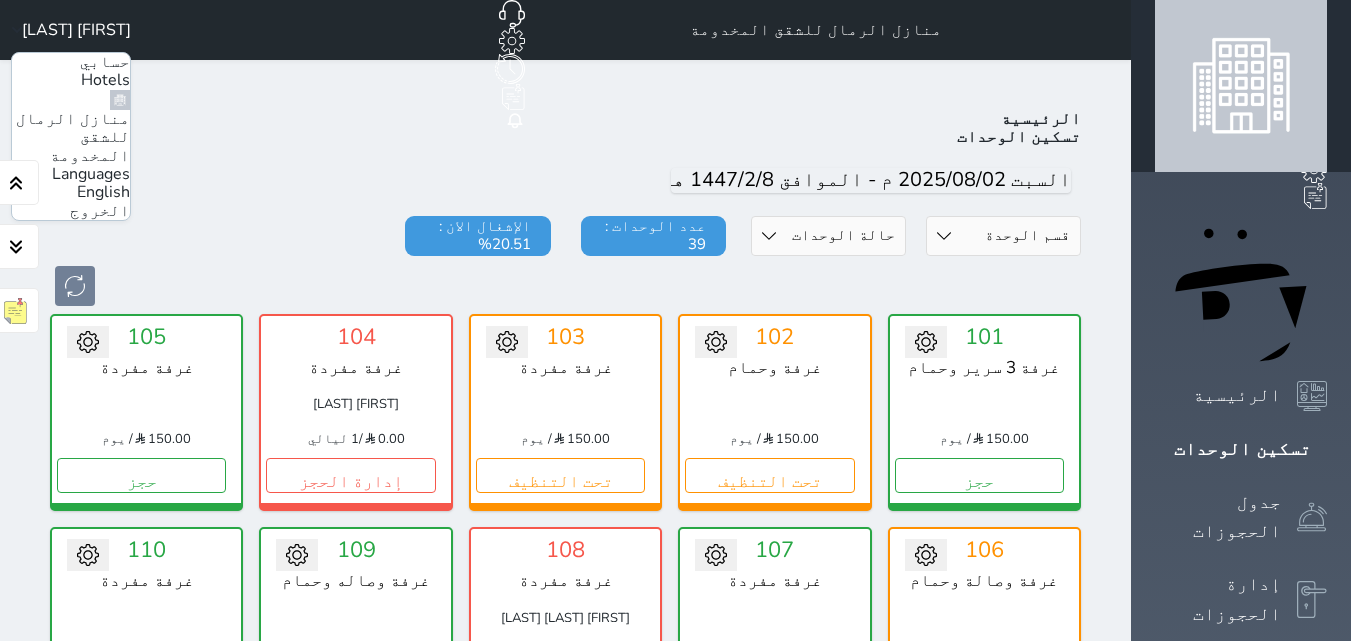 click on "الخروج" at bounding box center (100, 211) 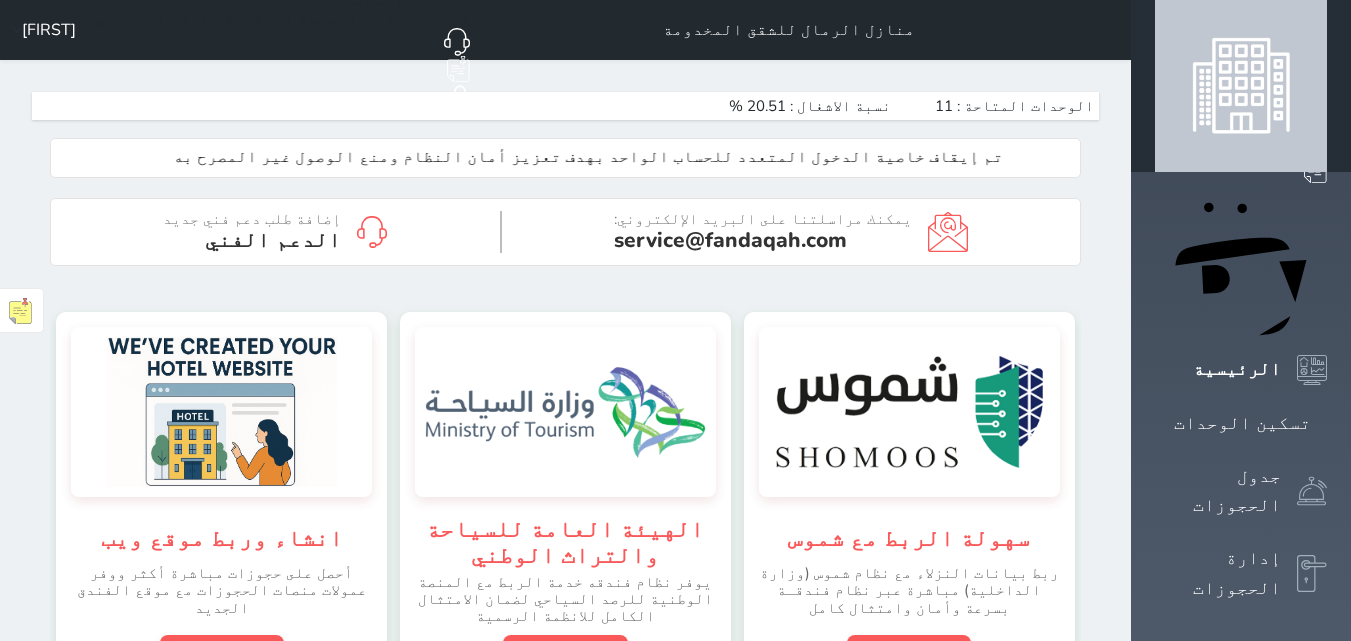 scroll, scrollTop: 0, scrollLeft: 0, axis: both 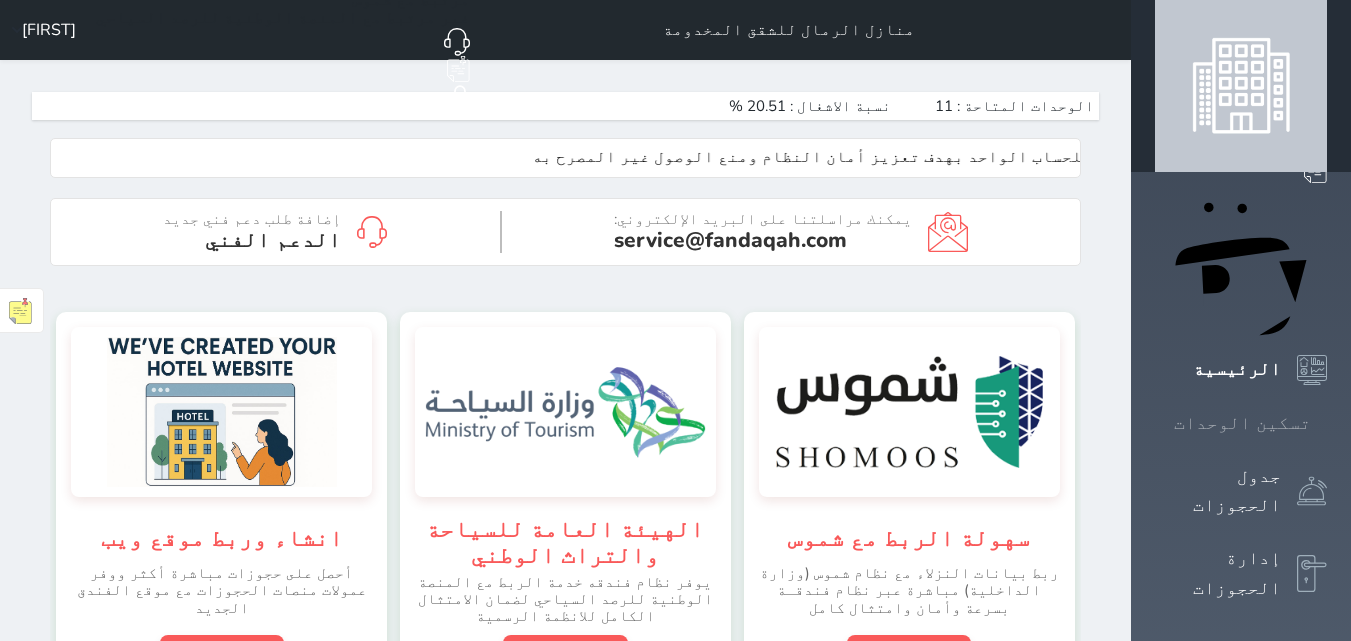 click at bounding box center (1327, 423) 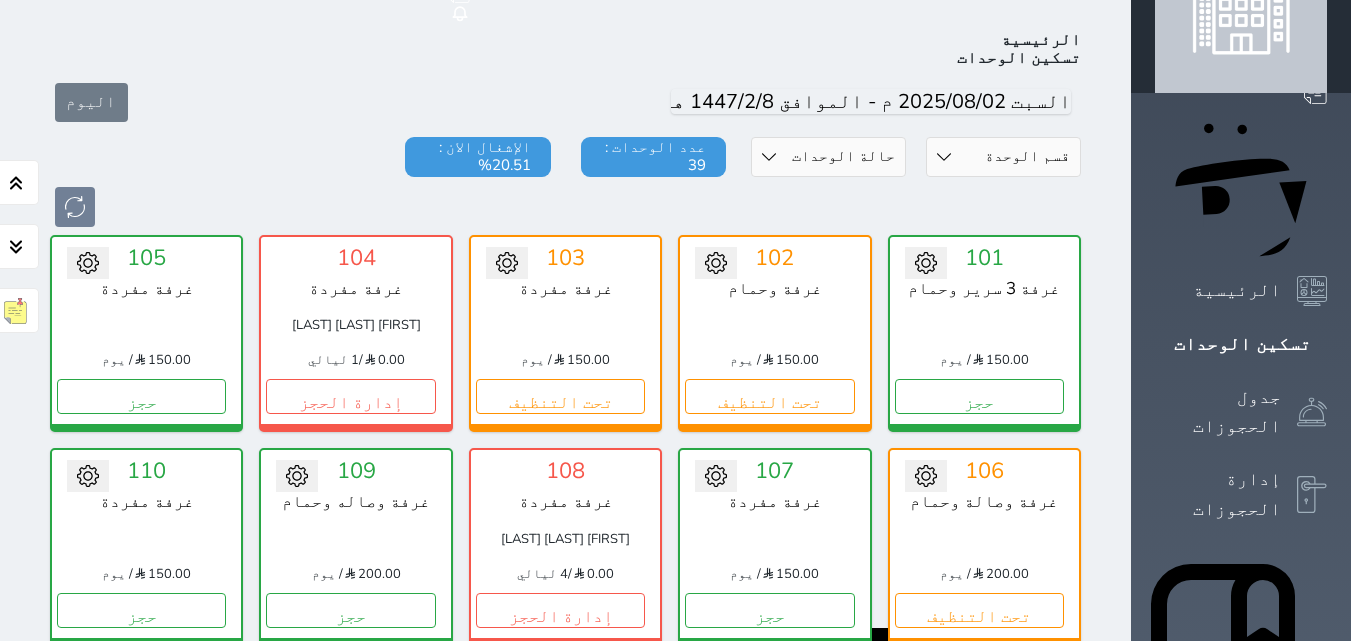 scroll, scrollTop: 78, scrollLeft: 0, axis: vertical 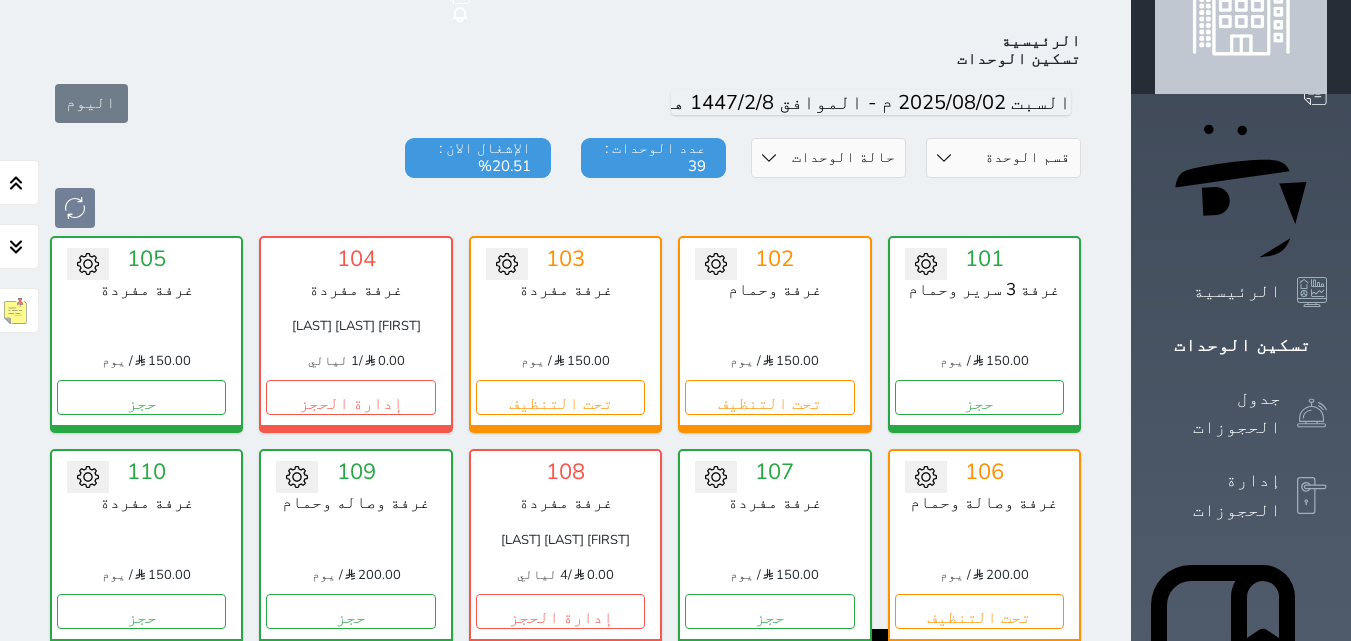 click on "اليوم" at bounding box center [565, 103] 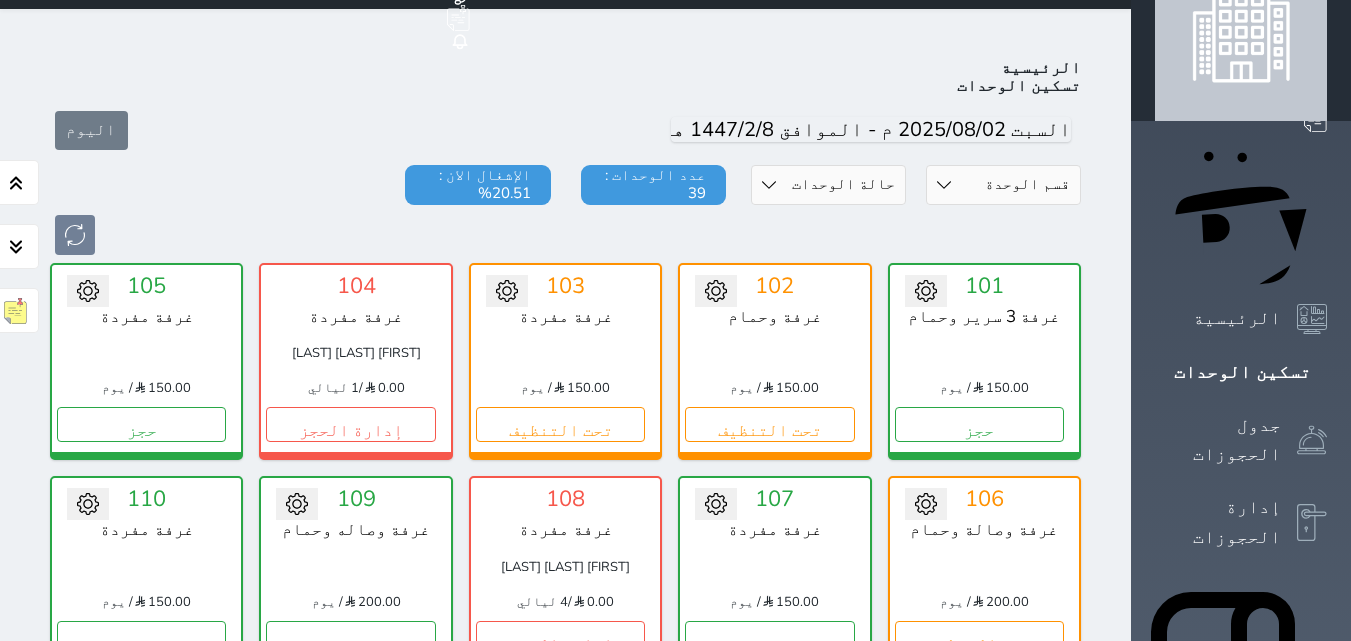 scroll, scrollTop: 0, scrollLeft: 0, axis: both 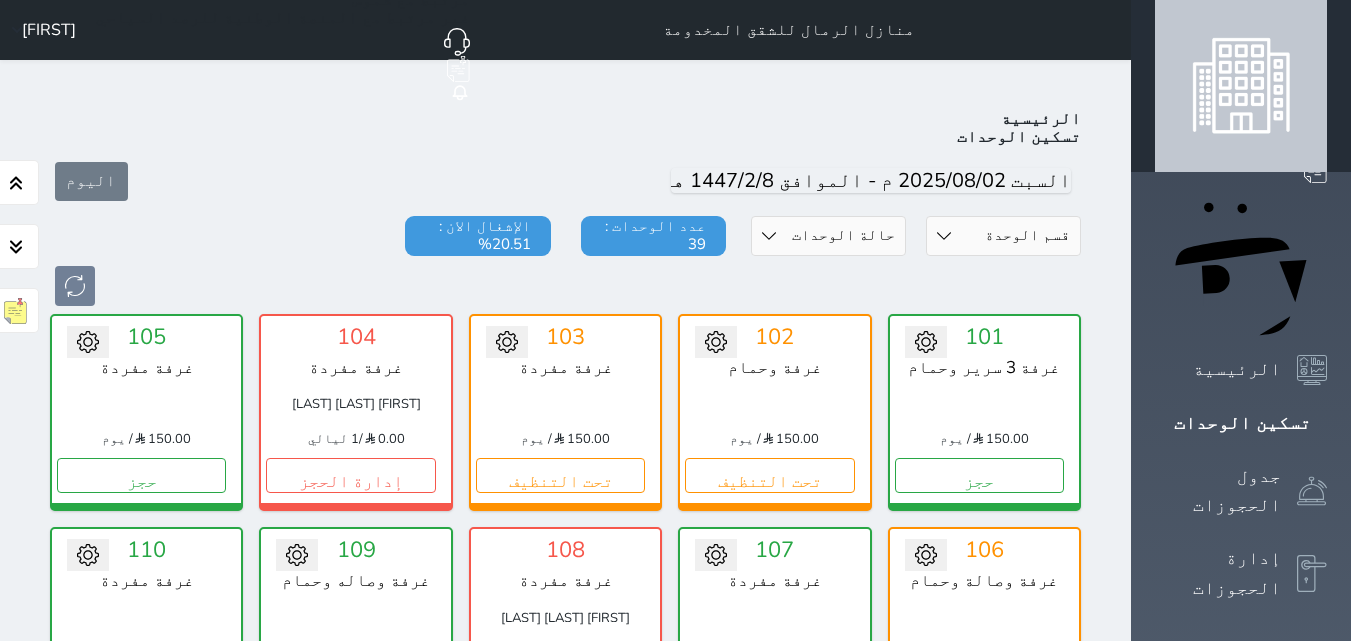 click on "اليوم" at bounding box center (565, 181) 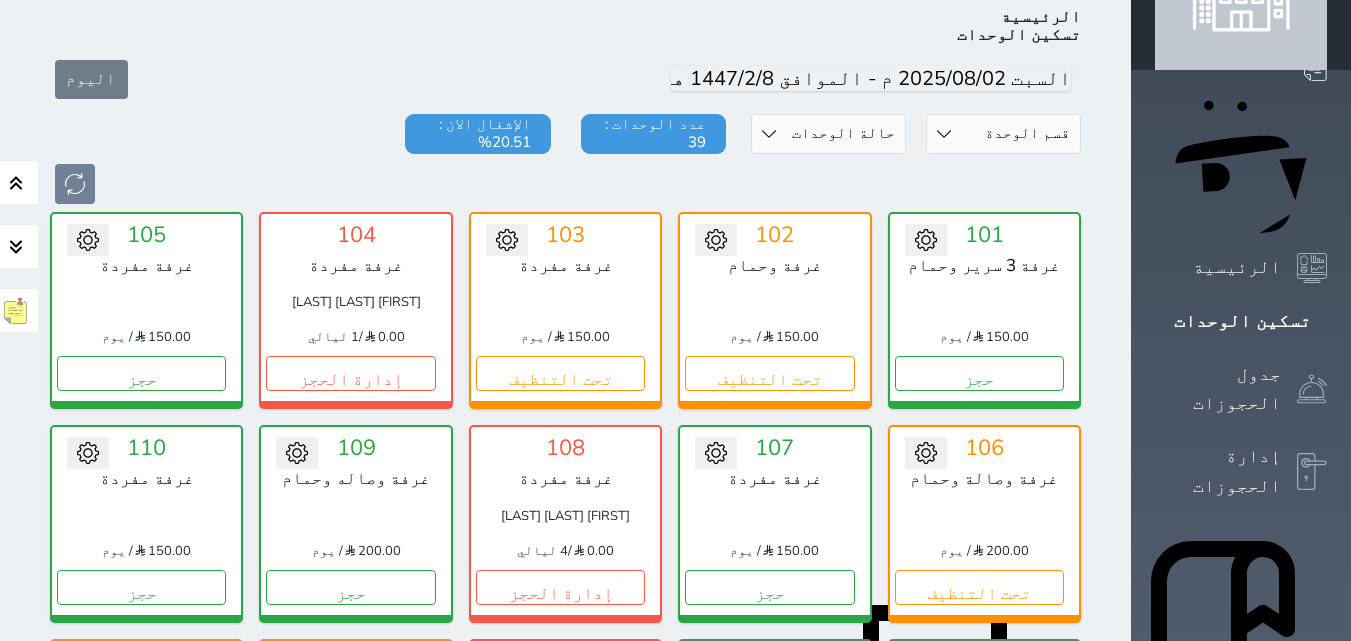 scroll, scrollTop: 200, scrollLeft: 0, axis: vertical 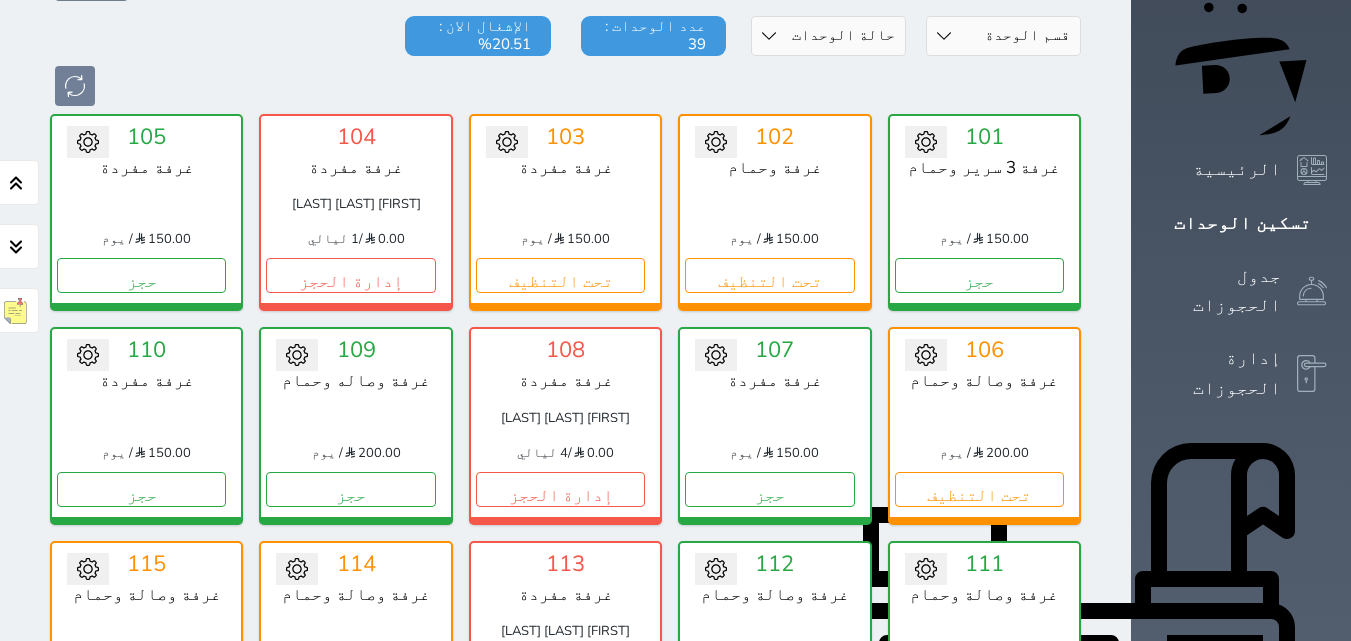 click on "تقييمات العملاء" at bounding box center [1237, 1030] 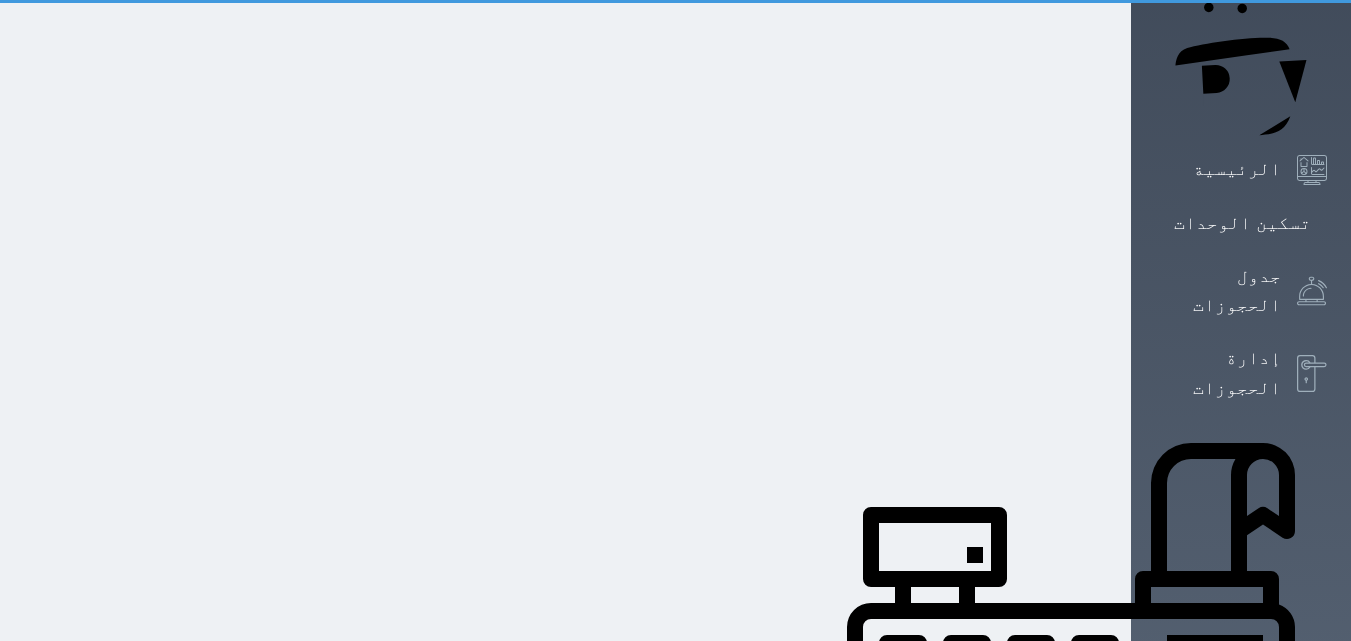 scroll, scrollTop: 0, scrollLeft: 0, axis: both 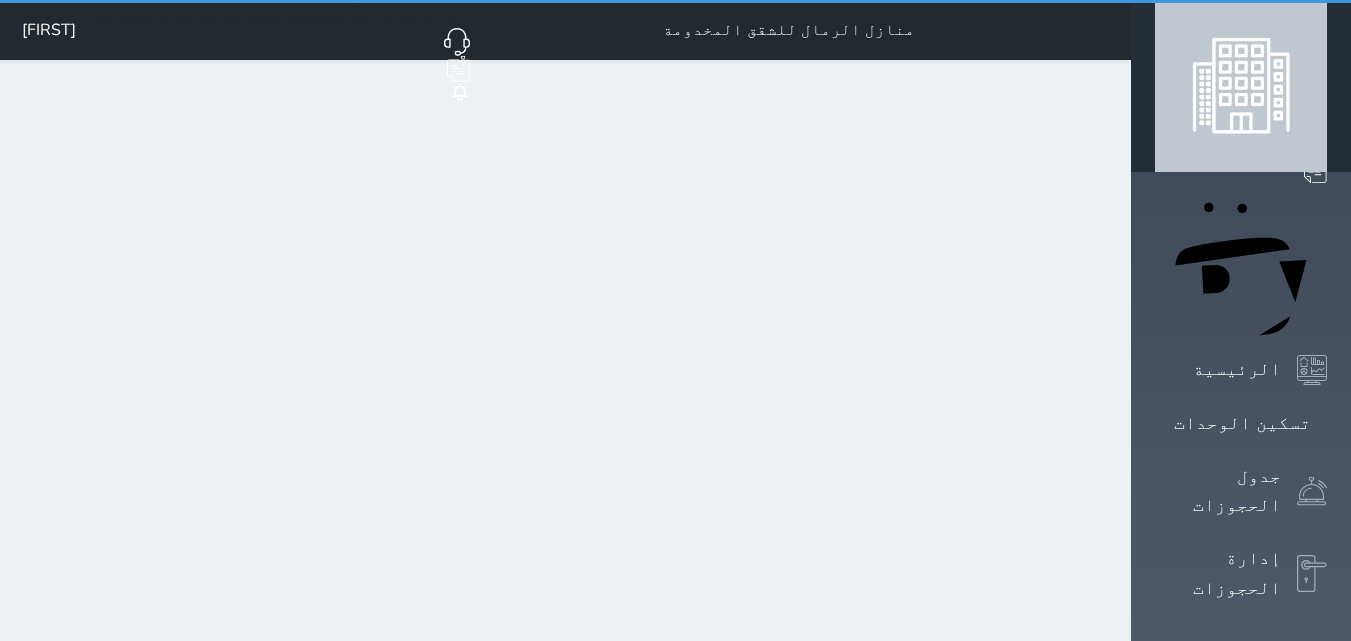 select on "0" 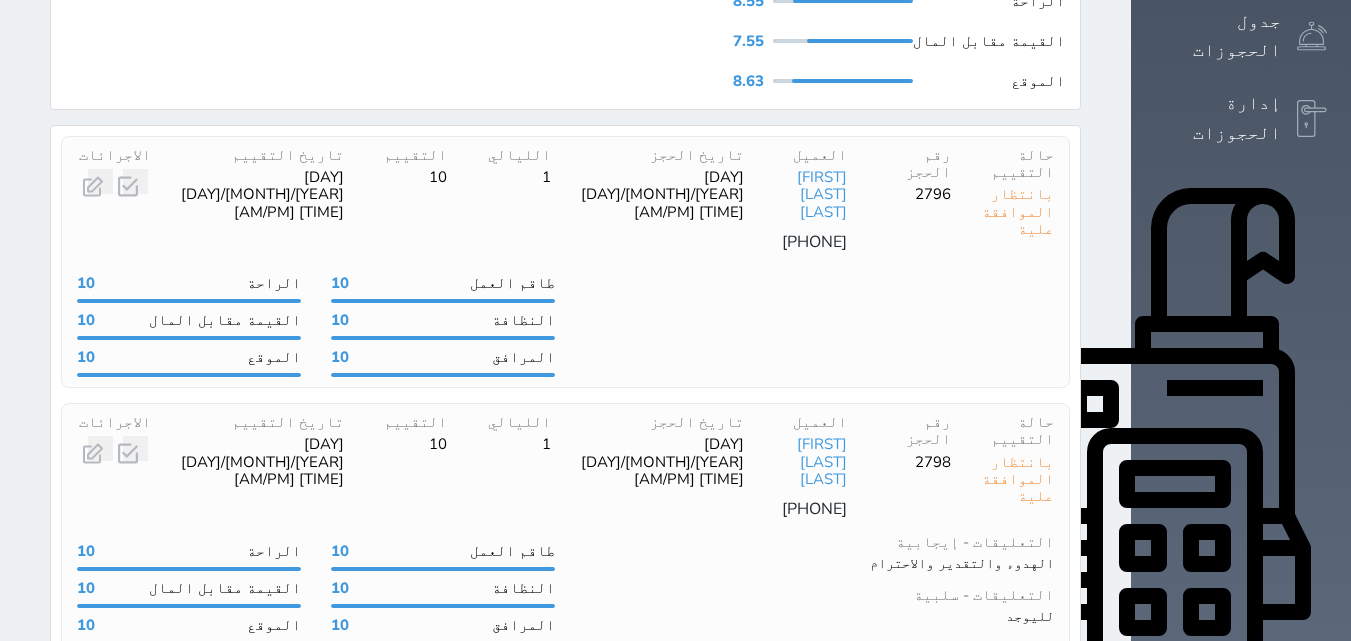 scroll, scrollTop: 500, scrollLeft: 0, axis: vertical 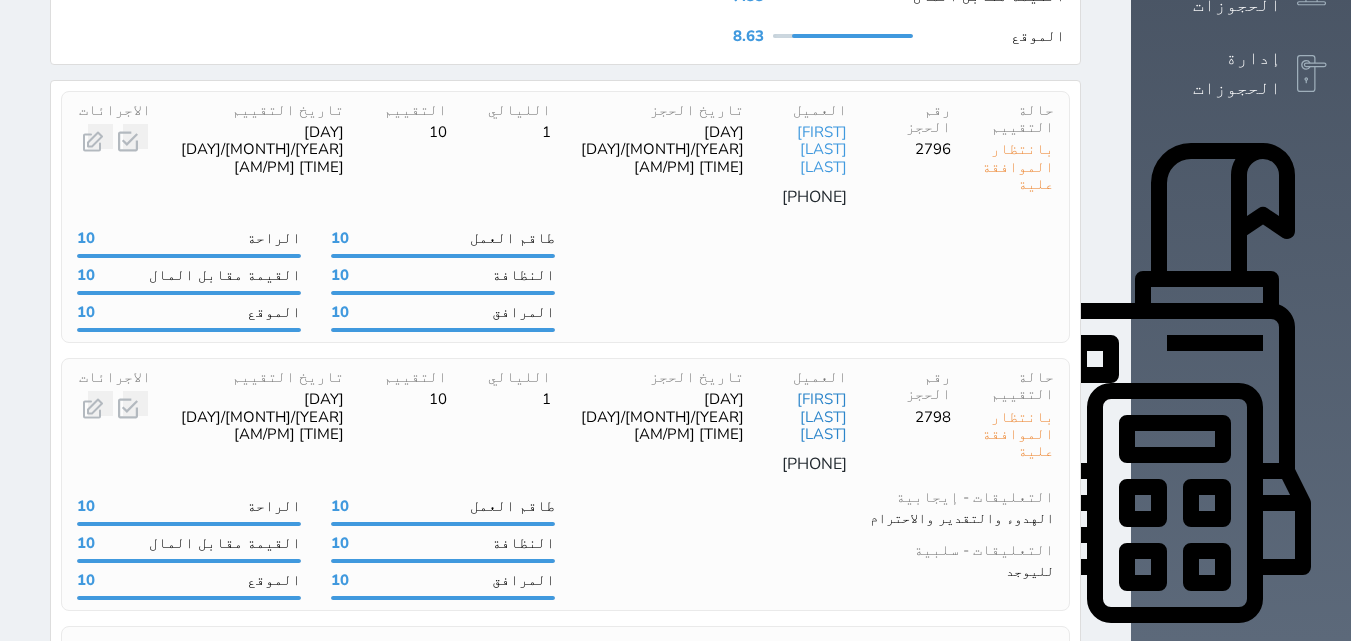click on "[FIRST] [LAST] [LAST]" at bounding box center (822, 416) 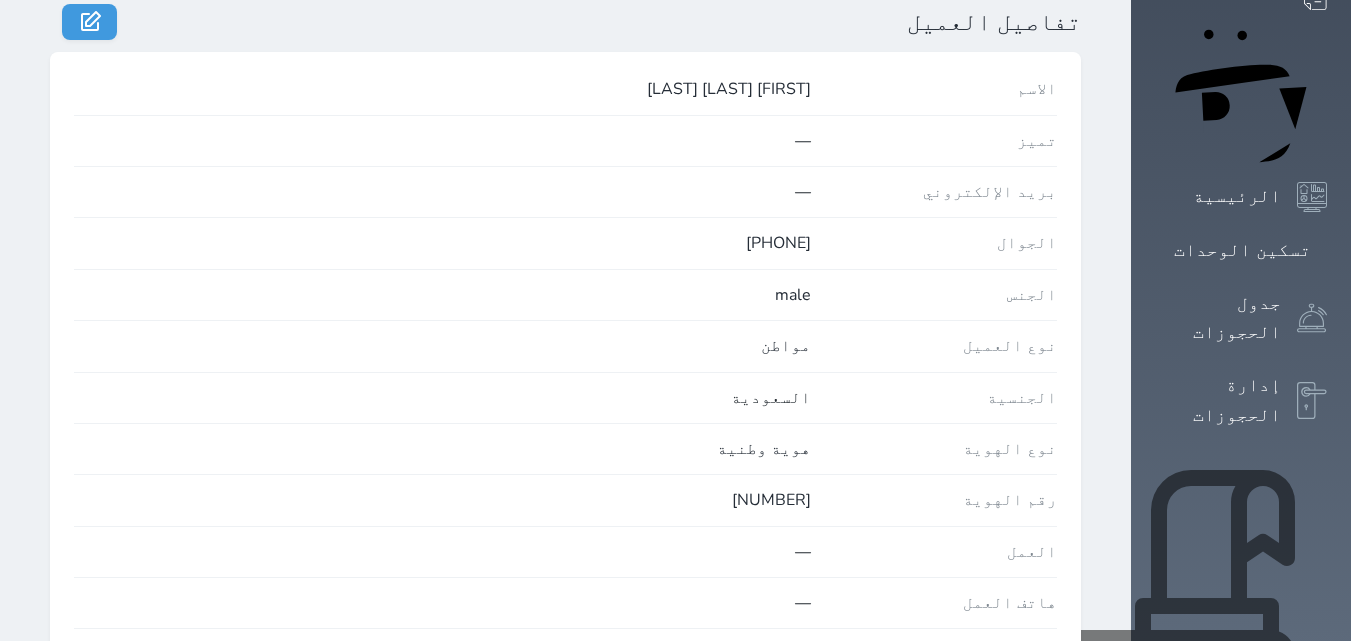 scroll, scrollTop: 300, scrollLeft: 0, axis: vertical 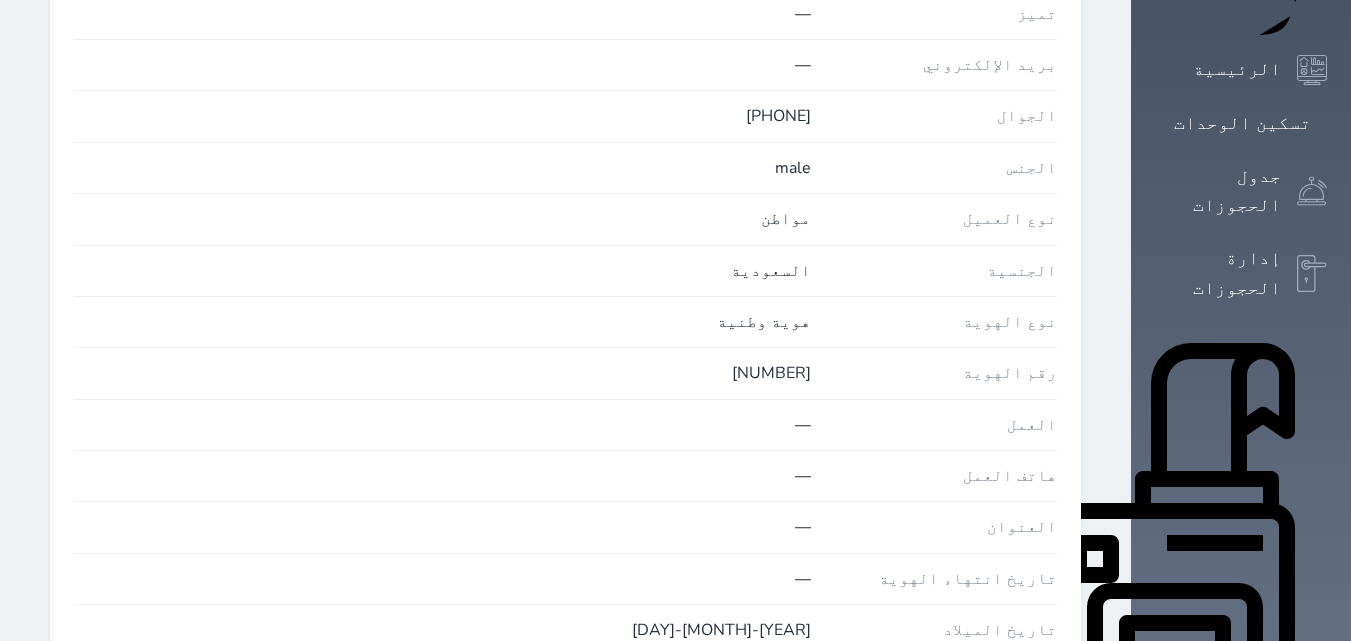click on "تقييمات العملاء" at bounding box center (1237, 930) 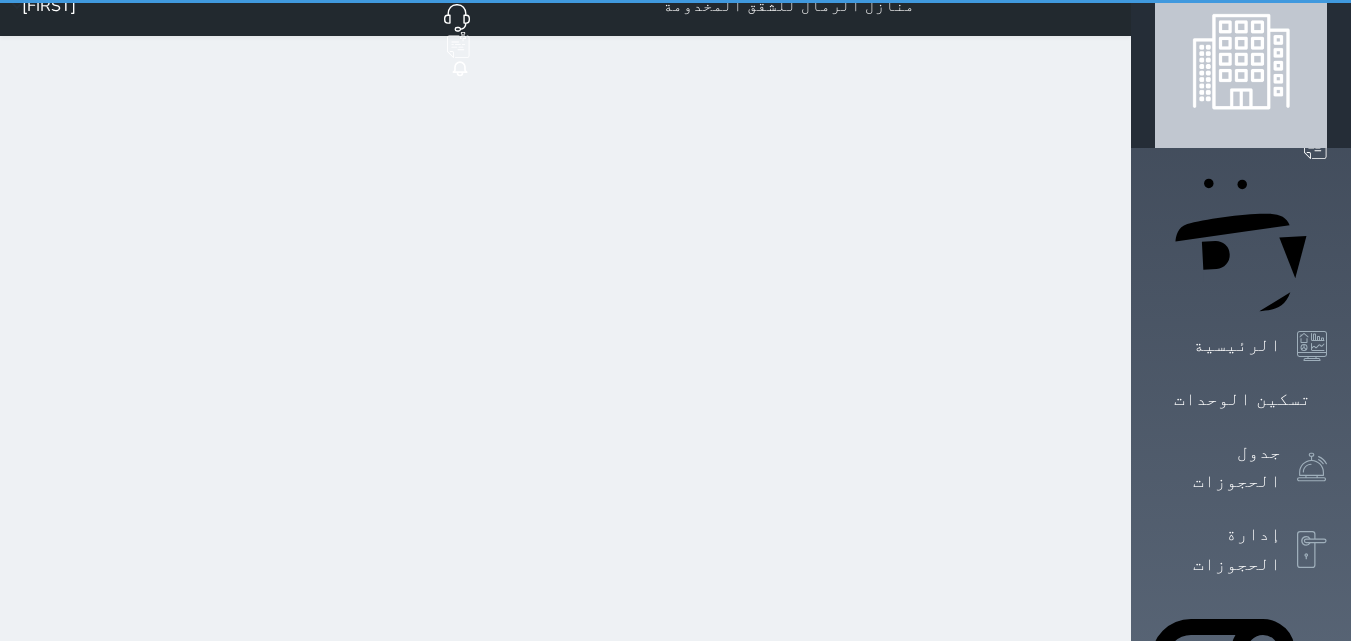 scroll, scrollTop: 0, scrollLeft: 0, axis: both 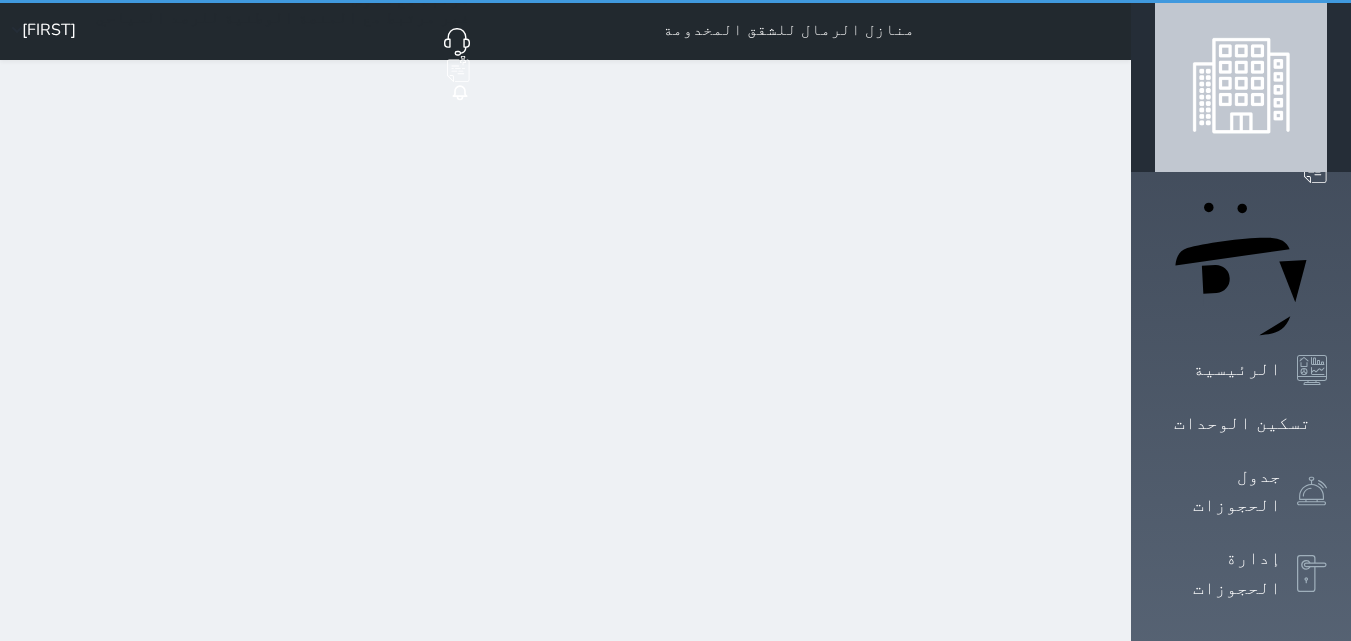 select on "0" 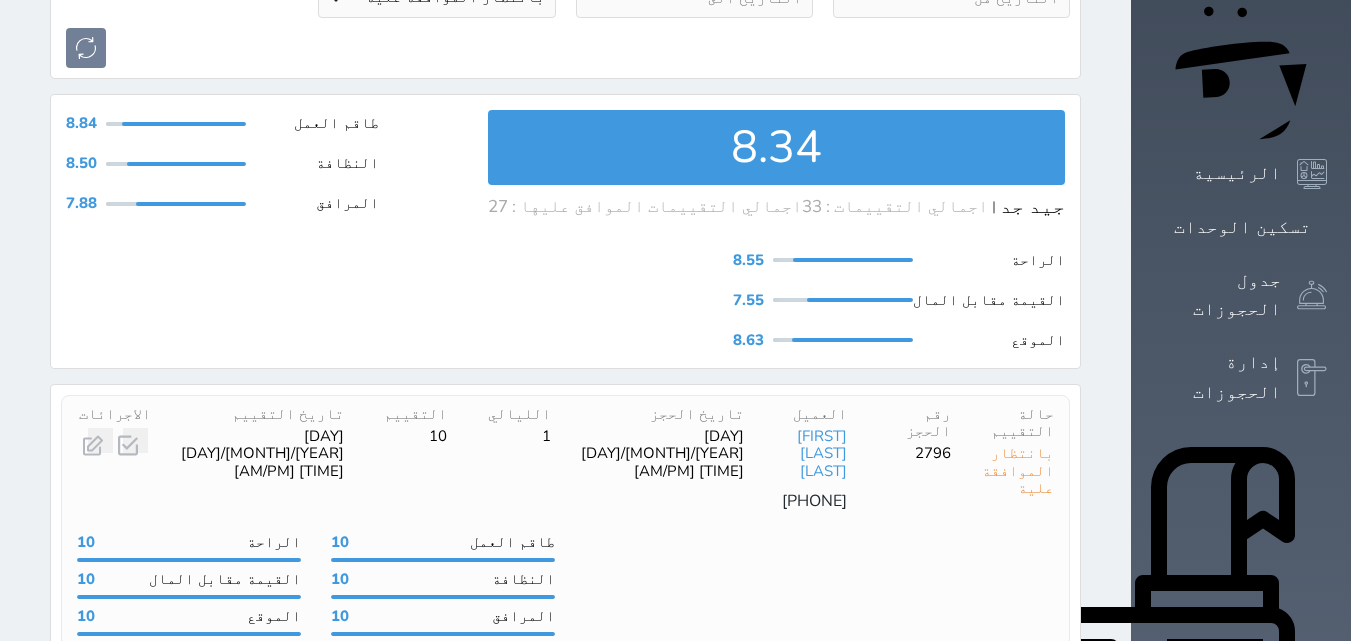 scroll, scrollTop: 300, scrollLeft: 0, axis: vertical 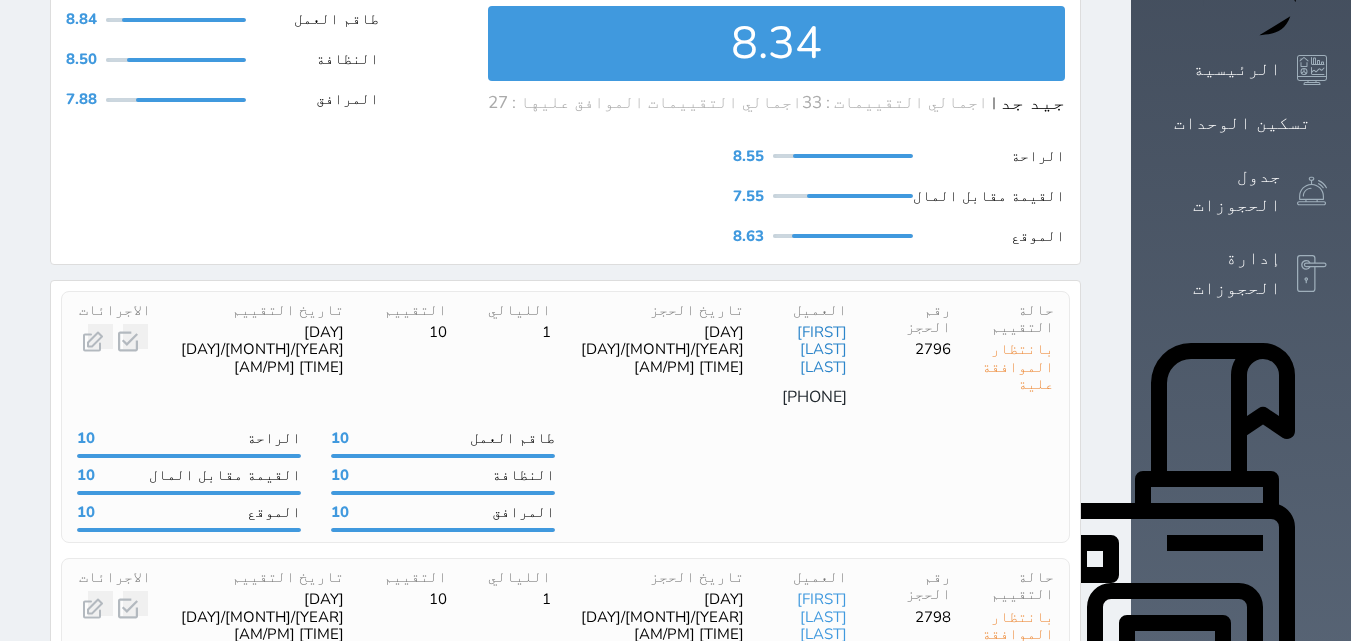 click on "[FIRST] [LAST] [LAST]" at bounding box center [822, 349] 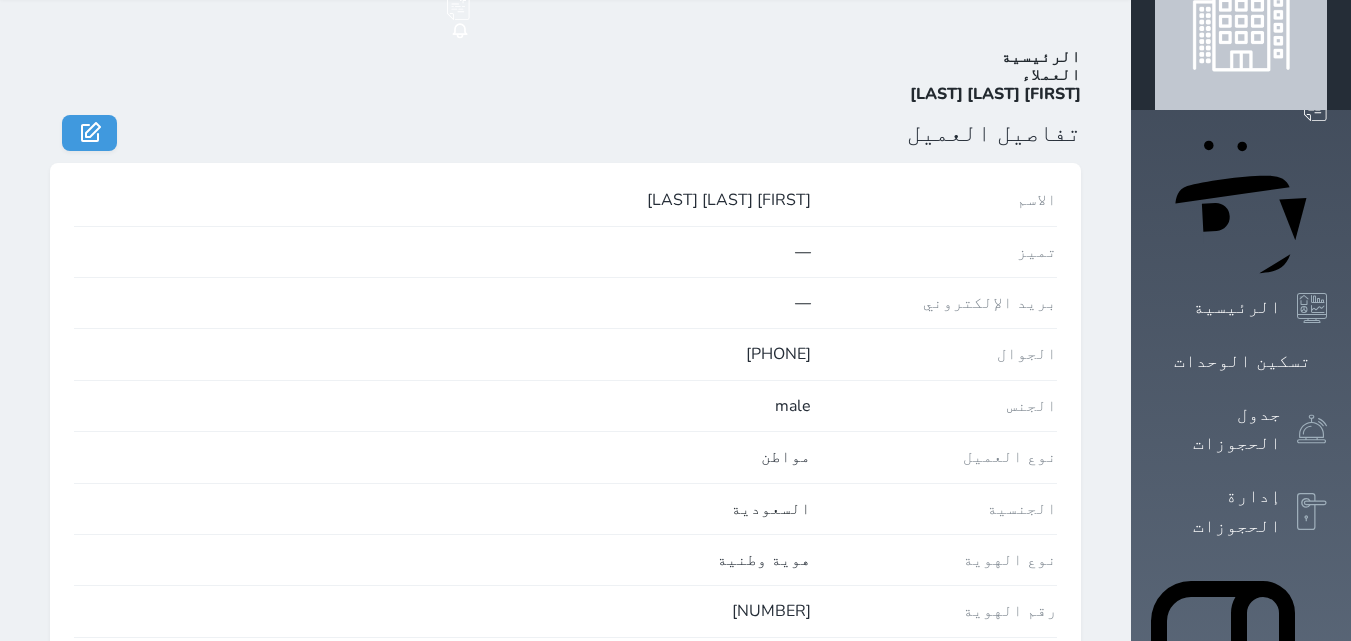 scroll, scrollTop: 50, scrollLeft: 0, axis: vertical 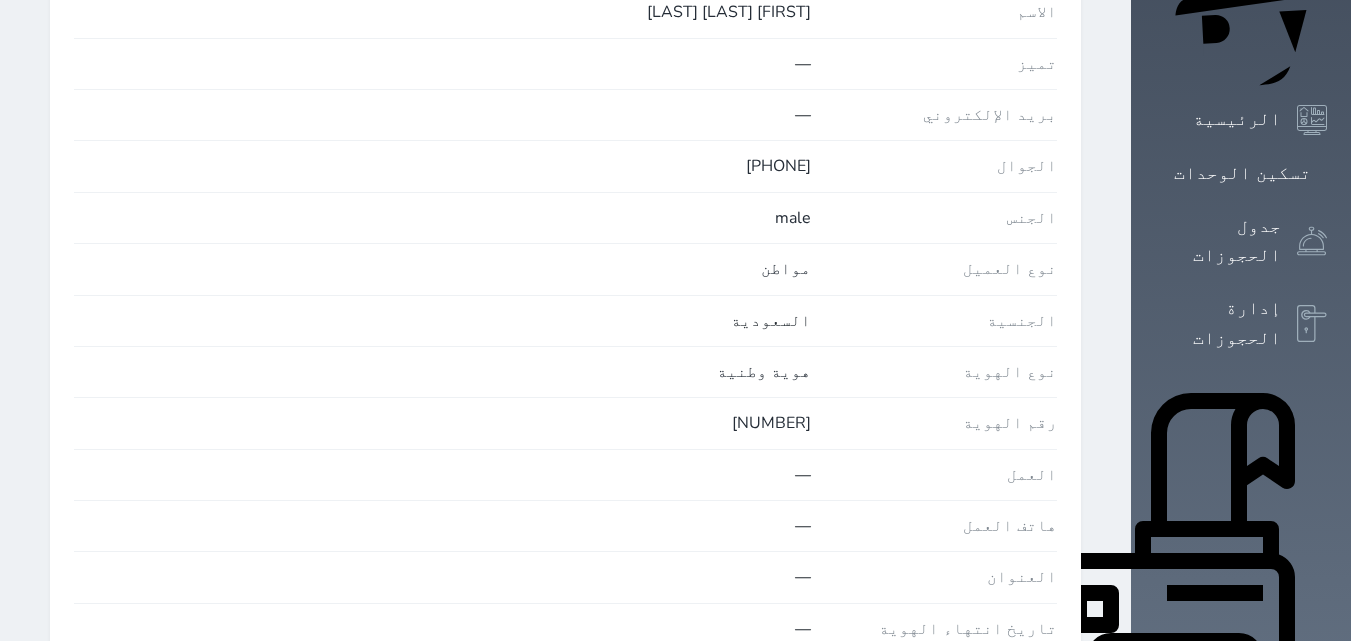 click on "تقييمات العملاء" at bounding box center [1237, 980] 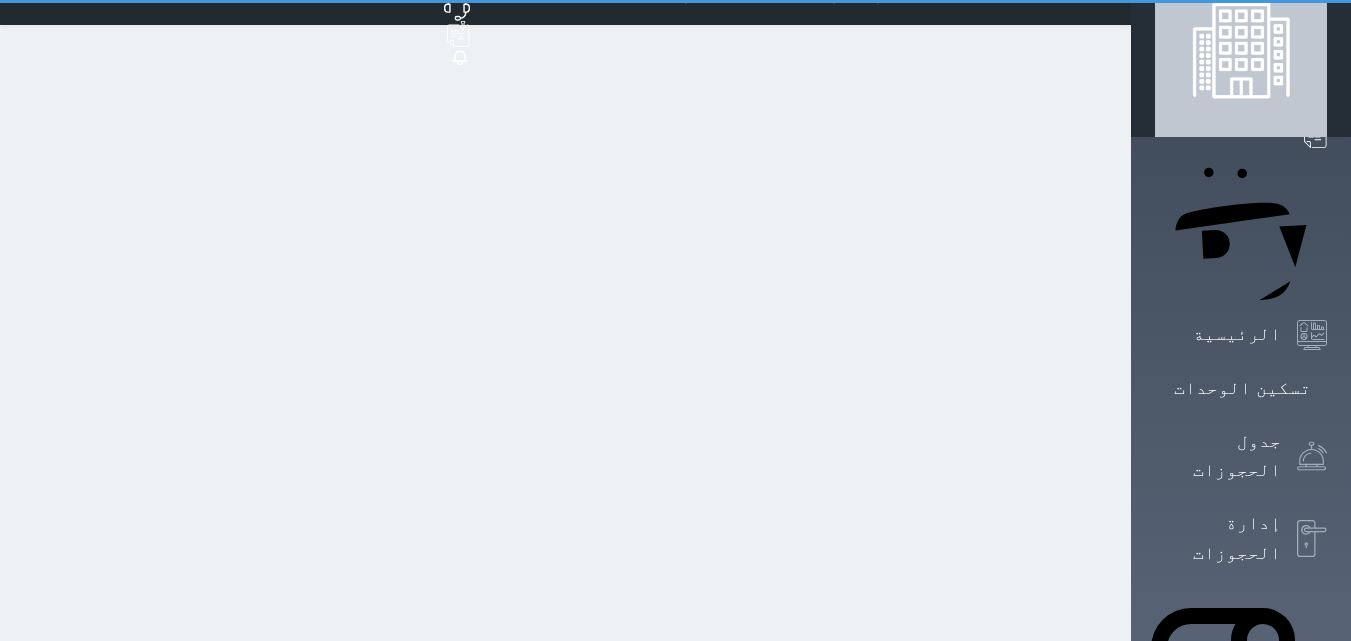 scroll, scrollTop: 0, scrollLeft: 0, axis: both 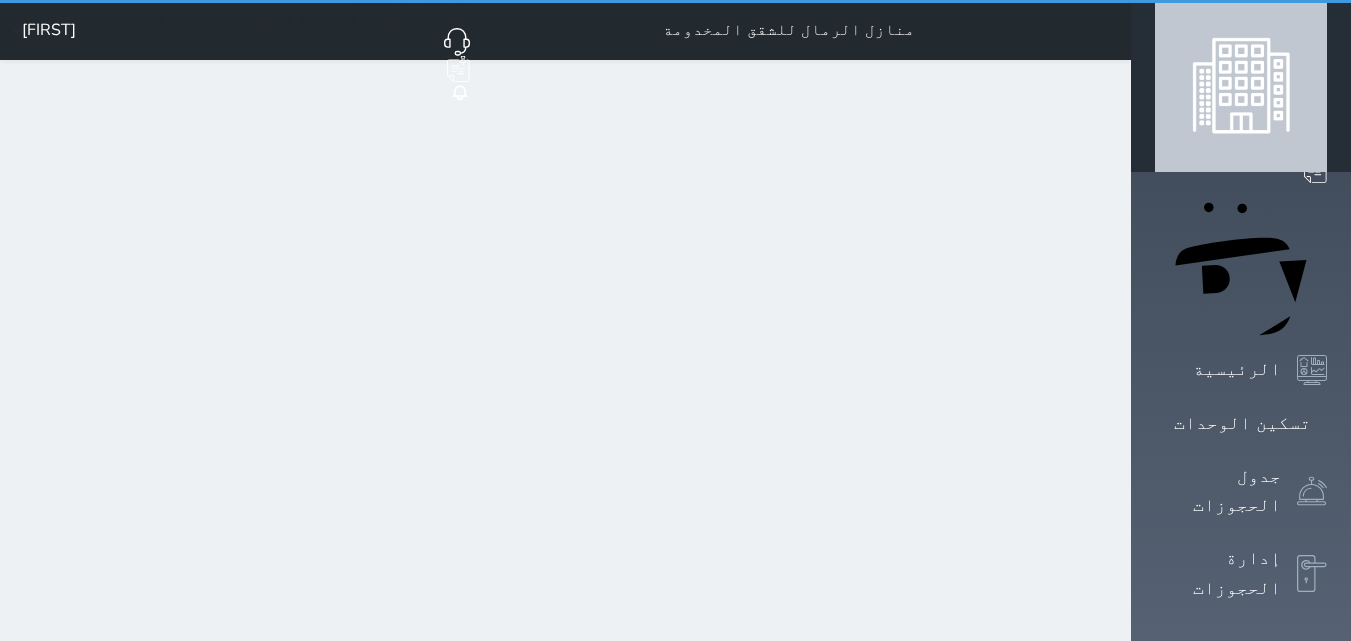 select on "0" 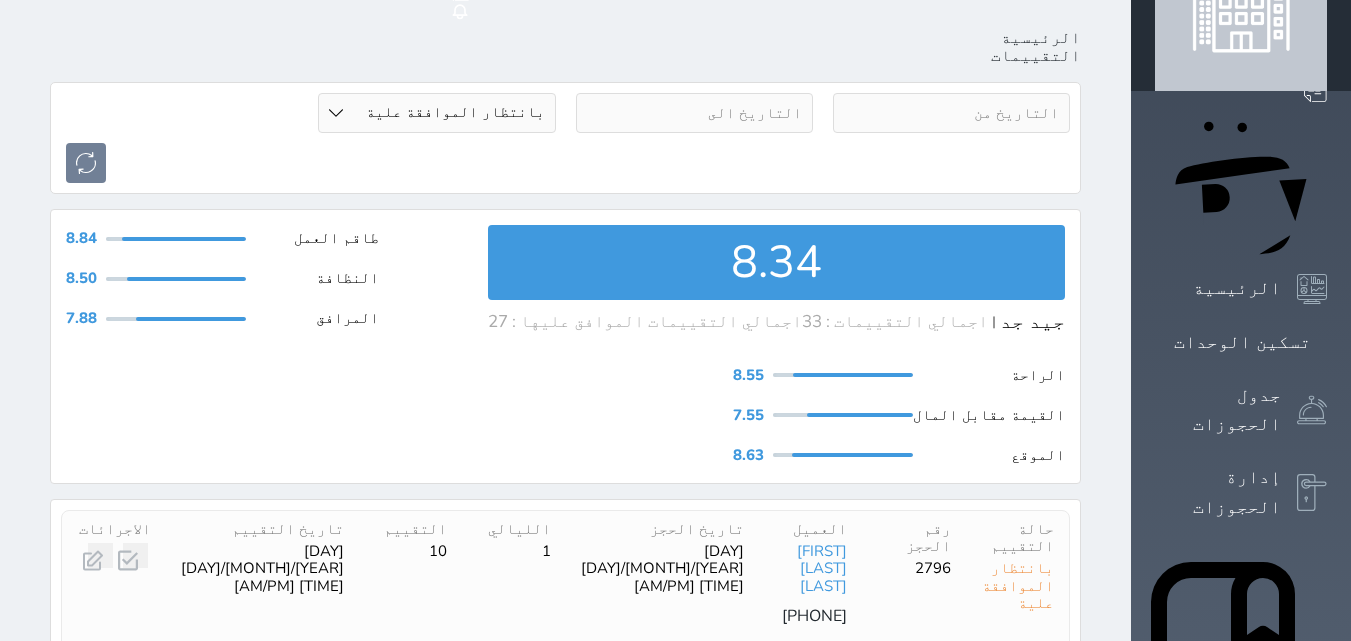 scroll, scrollTop: 0, scrollLeft: 0, axis: both 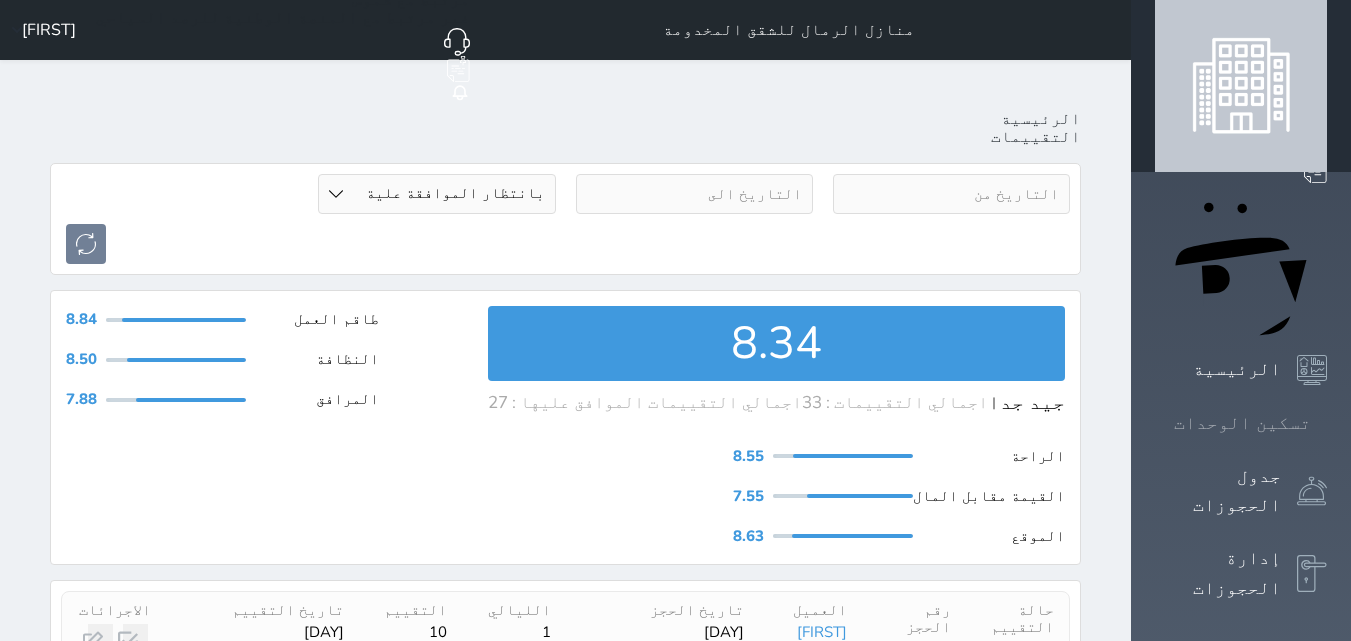 click on "تسكين الوحدات" at bounding box center (1242, 423) 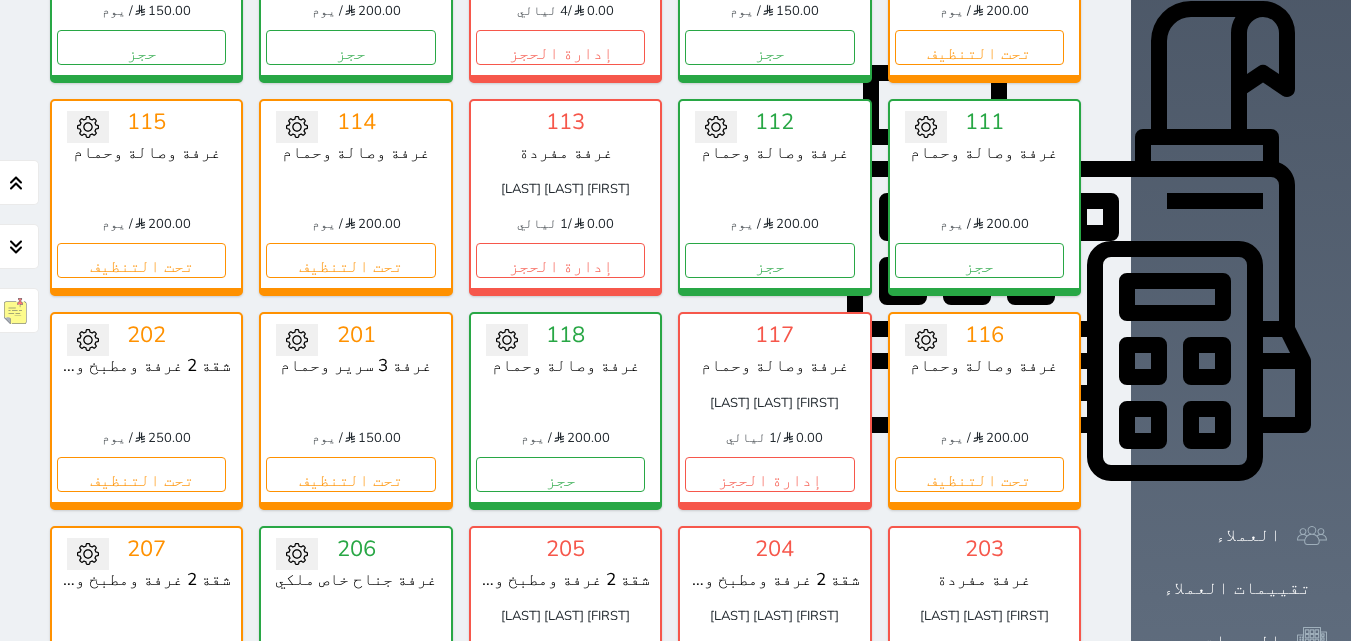 scroll, scrollTop: 678, scrollLeft: 0, axis: vertical 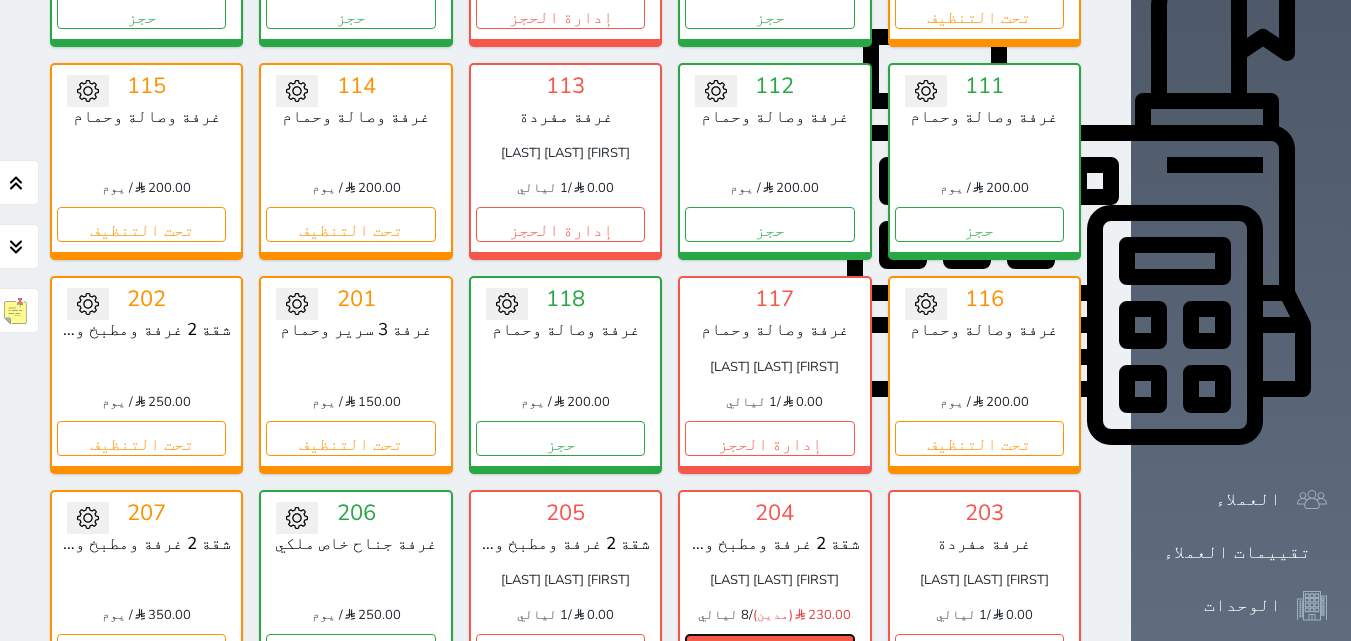 click on "إدارة الحجز" at bounding box center [769, 651] 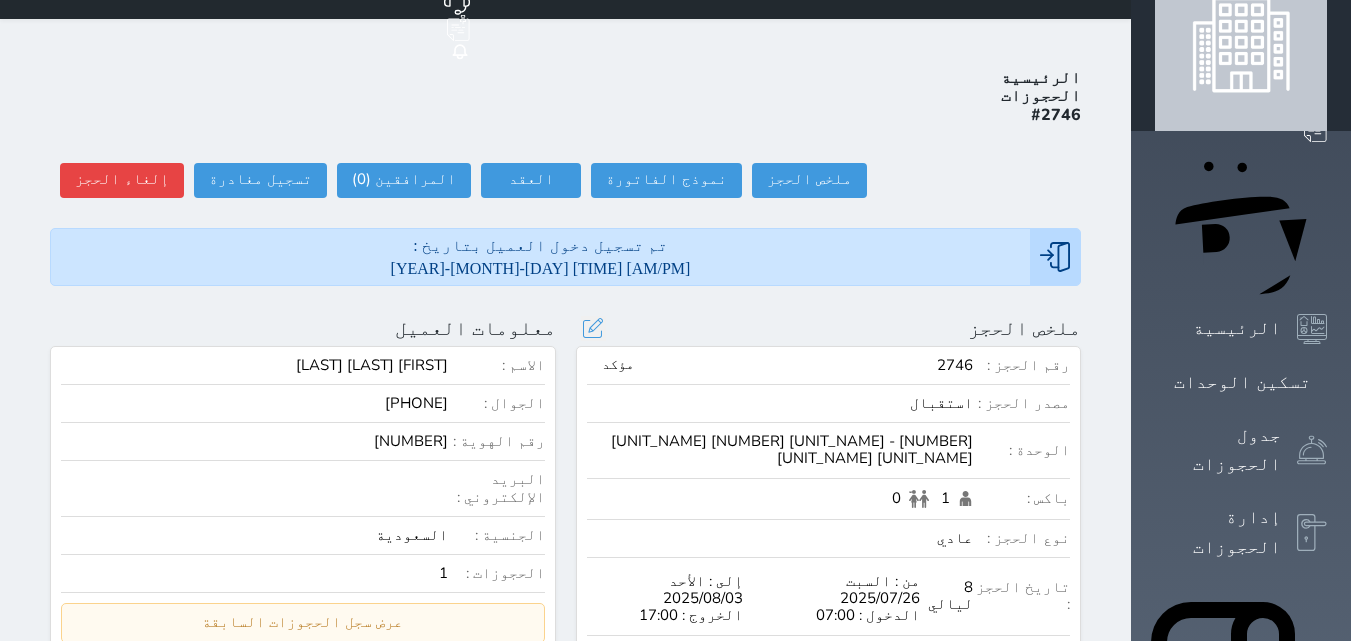 scroll, scrollTop: 0, scrollLeft: 0, axis: both 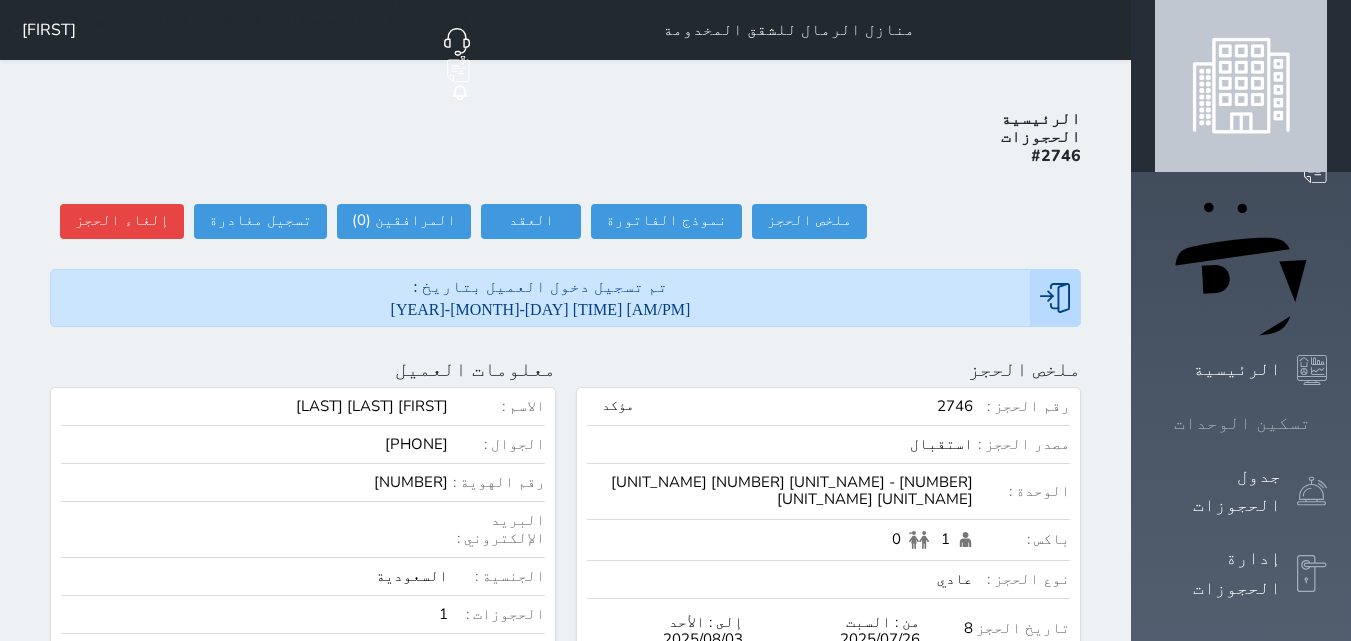 click on "تسكين الوحدات" at bounding box center (1242, 423) 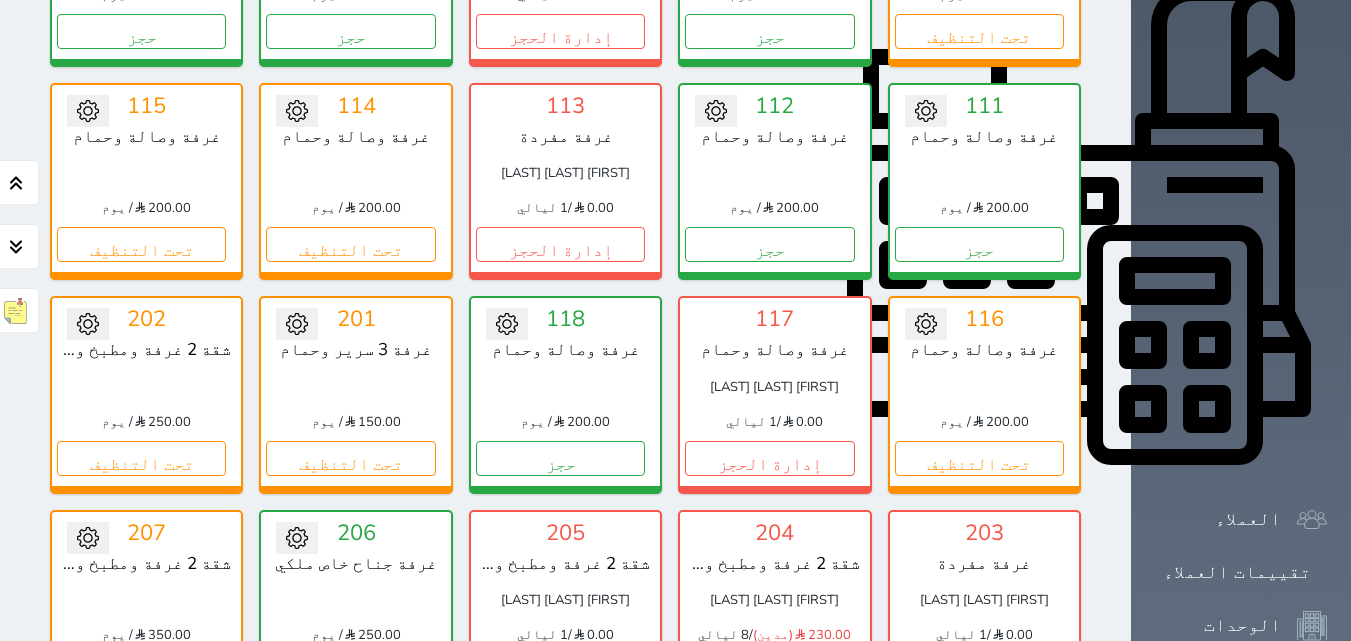 scroll, scrollTop: 600, scrollLeft: 0, axis: vertical 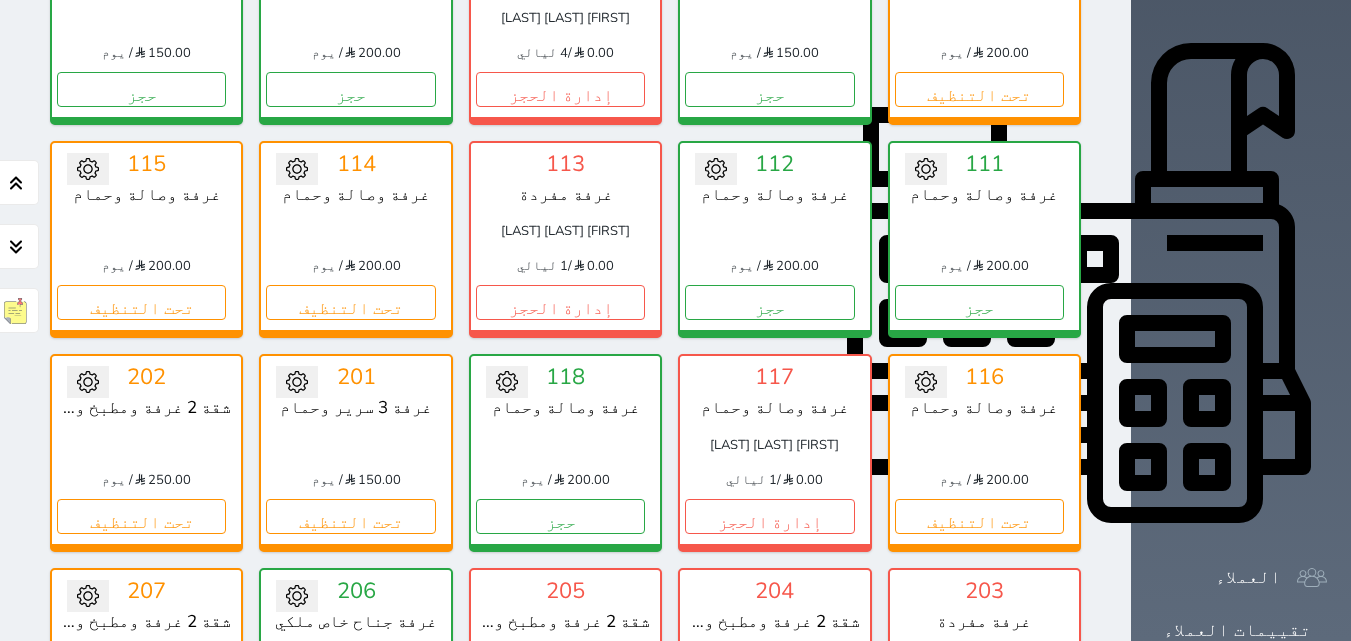 click on "إدارة الحجز" at bounding box center [560, 729] 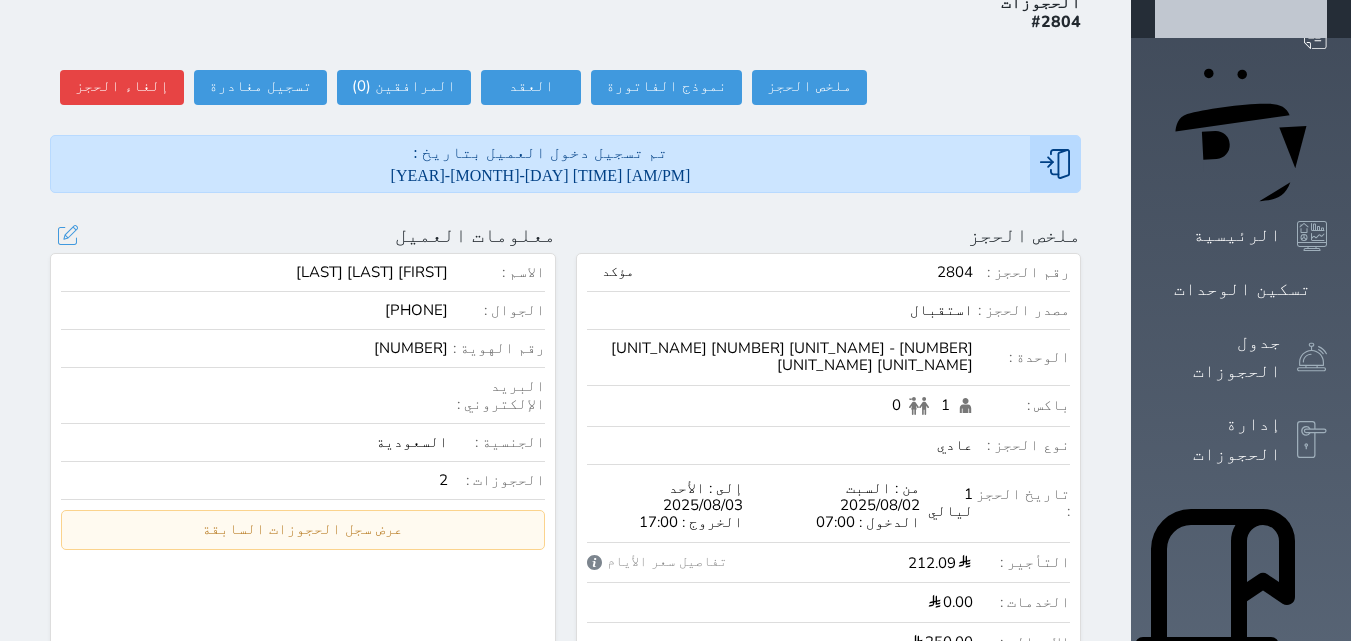 scroll, scrollTop: 200, scrollLeft: 0, axis: vertical 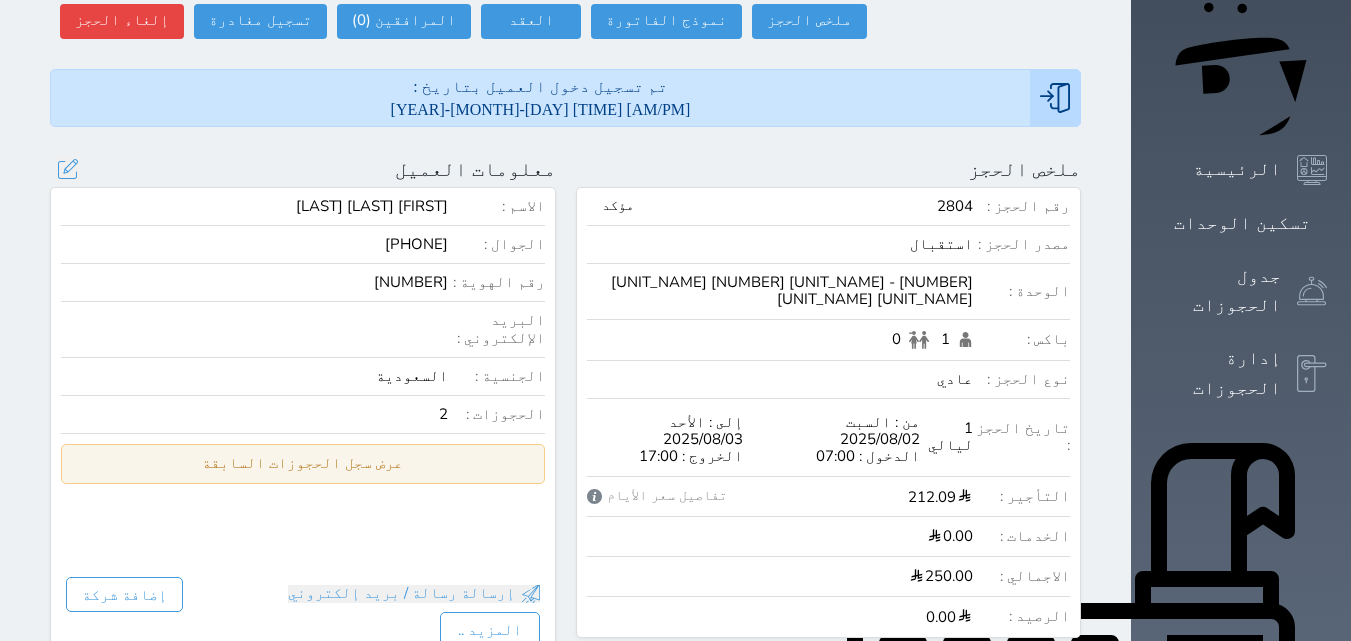 click on "عرض سجل الحجوزات السابقة" at bounding box center [303, 463] 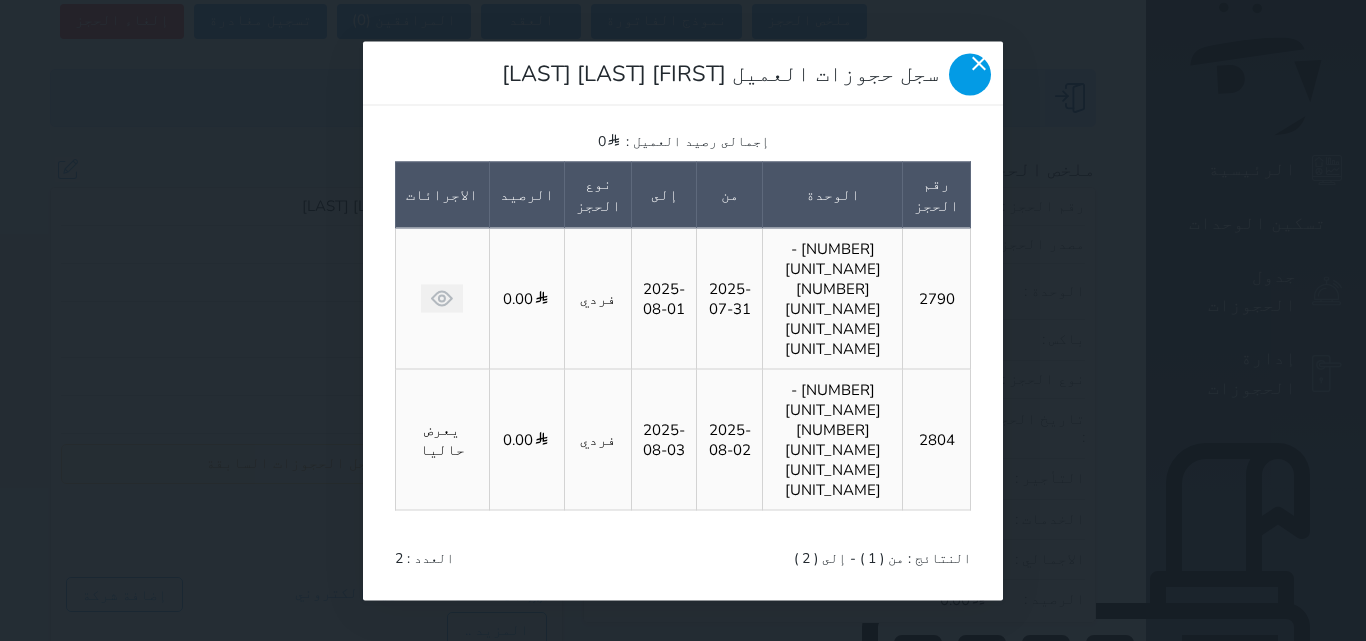 click at bounding box center (970, 74) 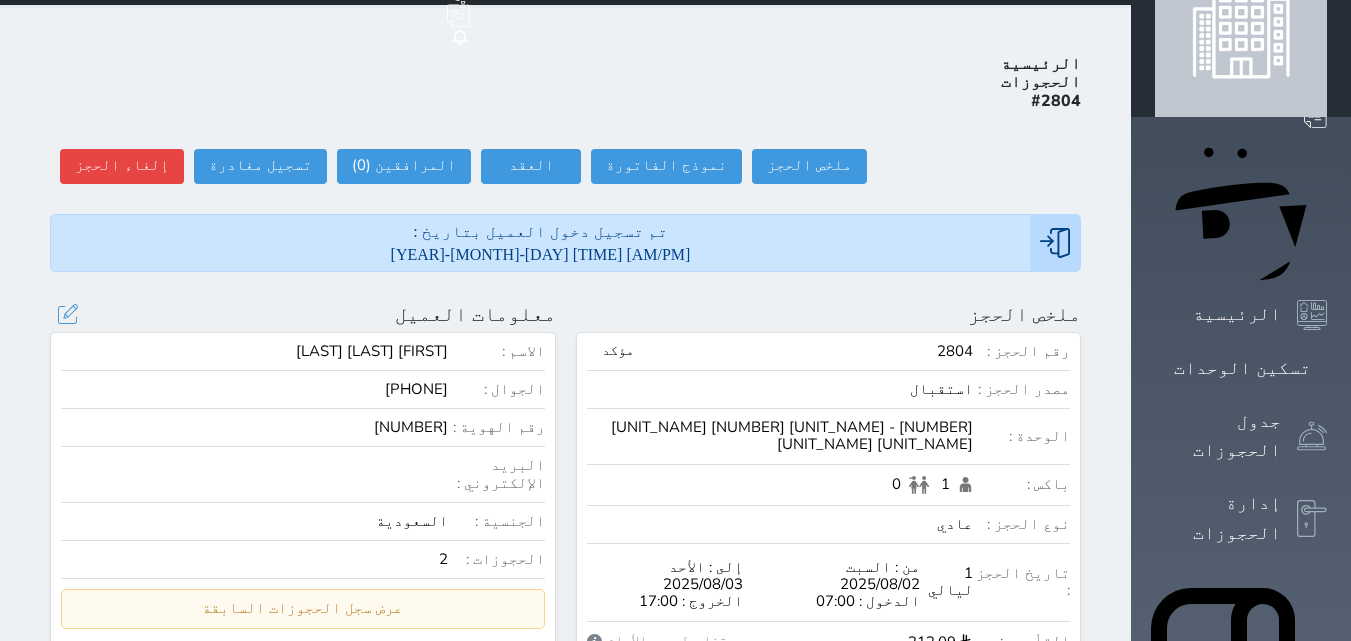 scroll, scrollTop: 100, scrollLeft: 0, axis: vertical 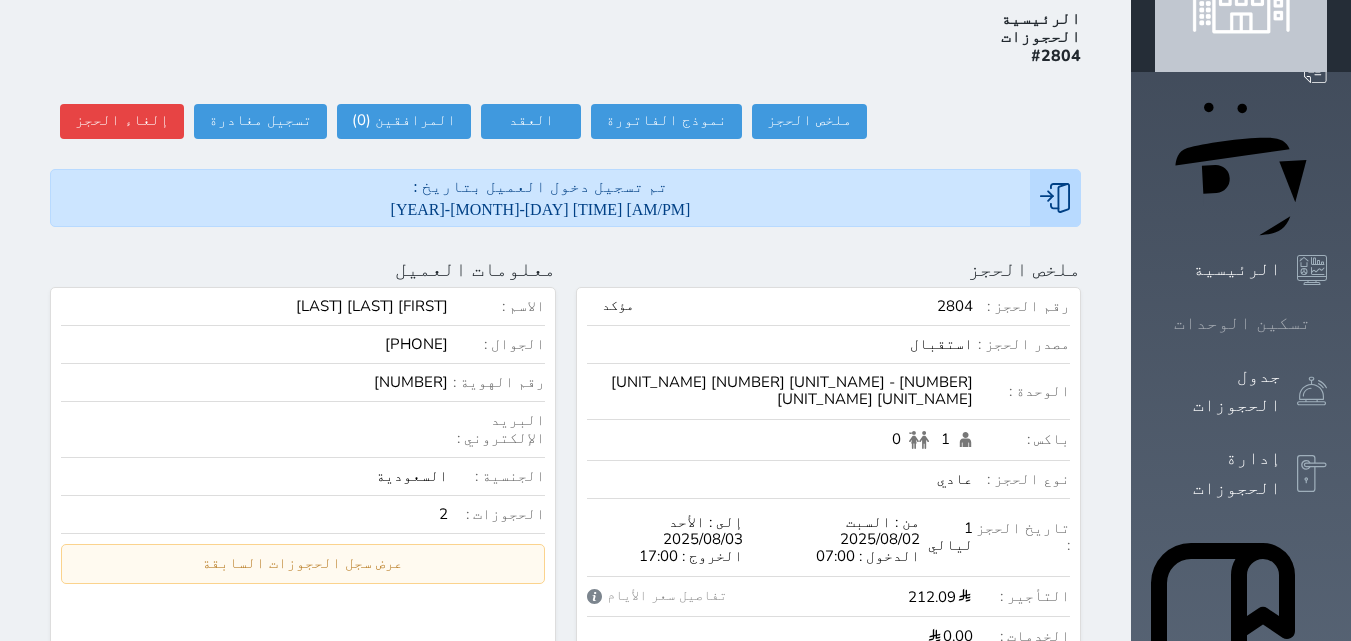 click on "تسكين الوحدات" at bounding box center (1242, 323) 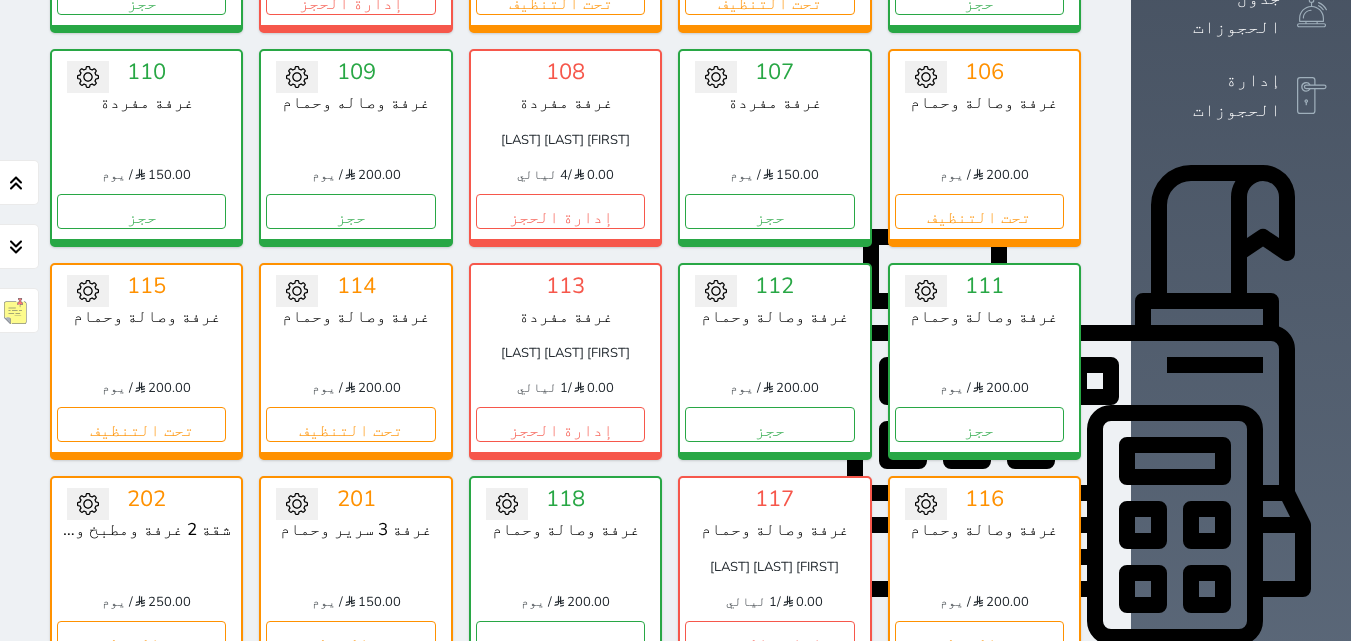 scroll, scrollTop: 578, scrollLeft: 0, axis: vertical 